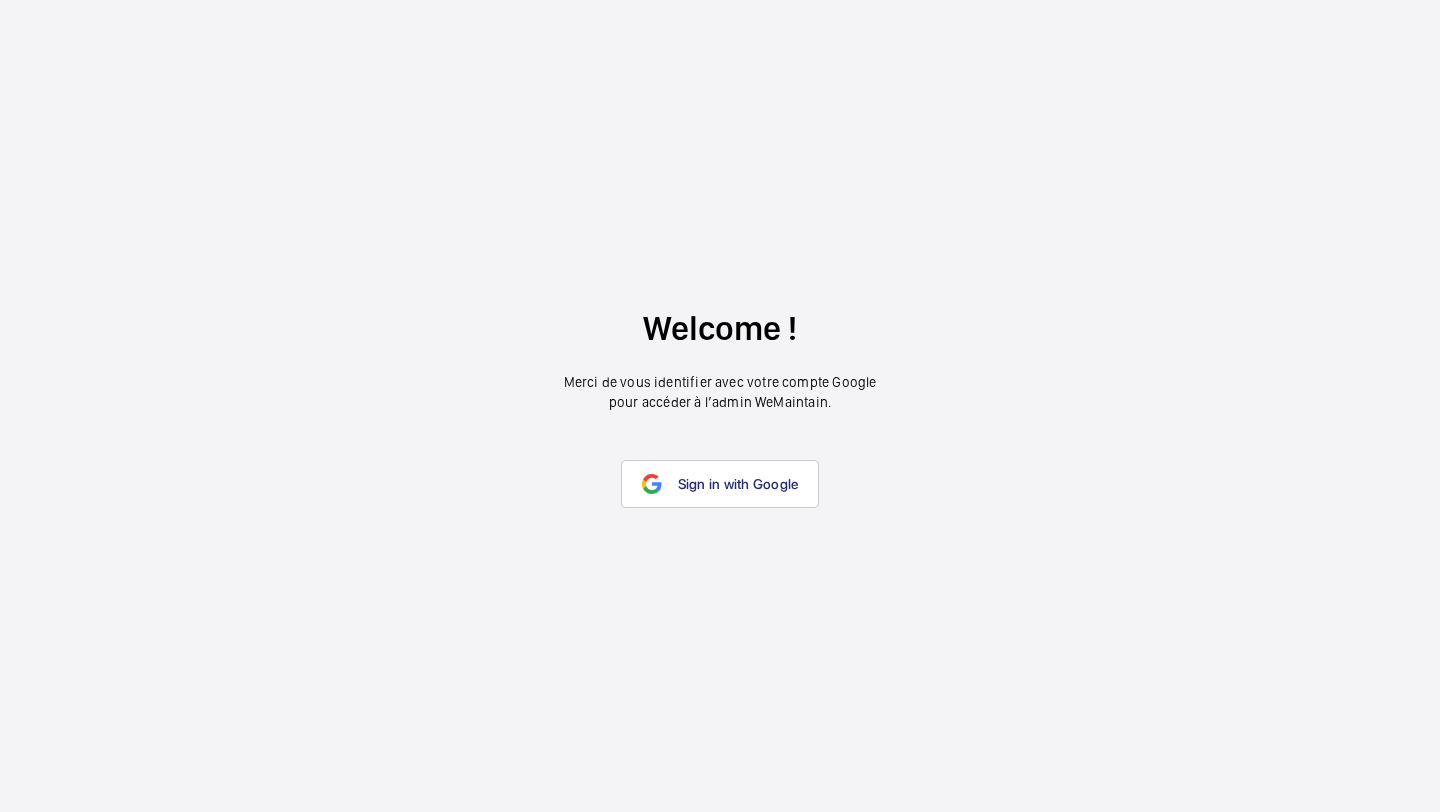 scroll, scrollTop: 0, scrollLeft: 0, axis: both 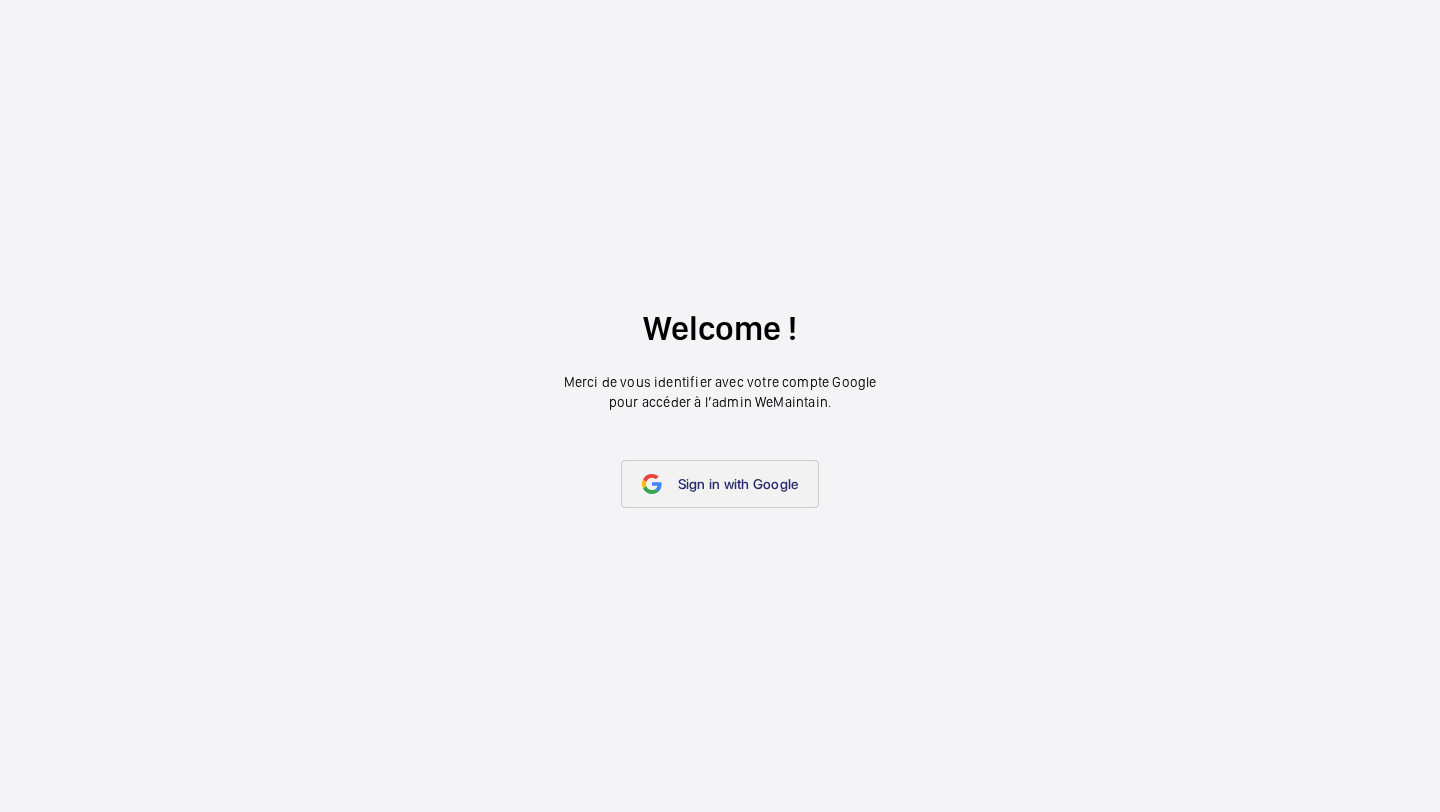 click on "Sign in with Google" 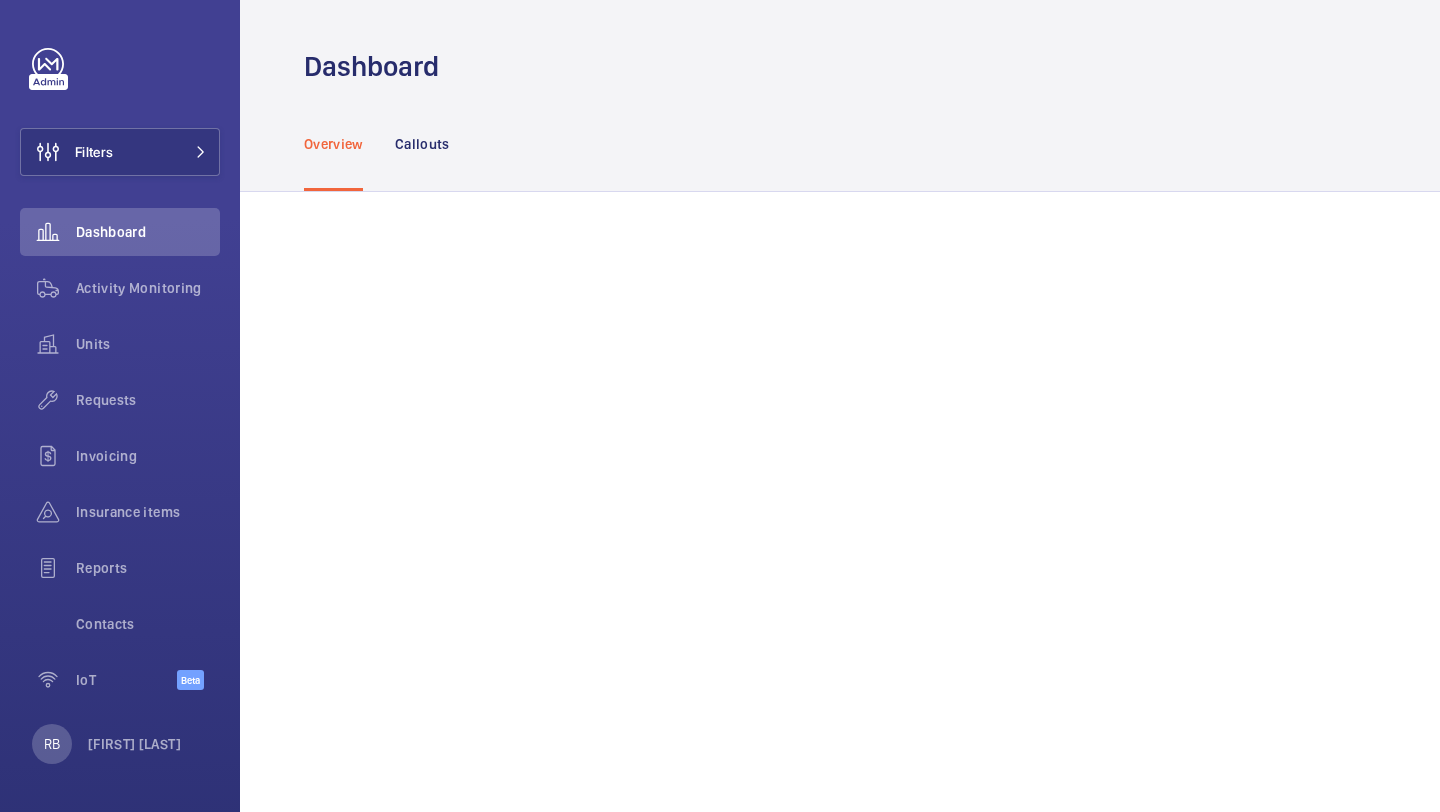 scroll, scrollTop: 0, scrollLeft: 0, axis: both 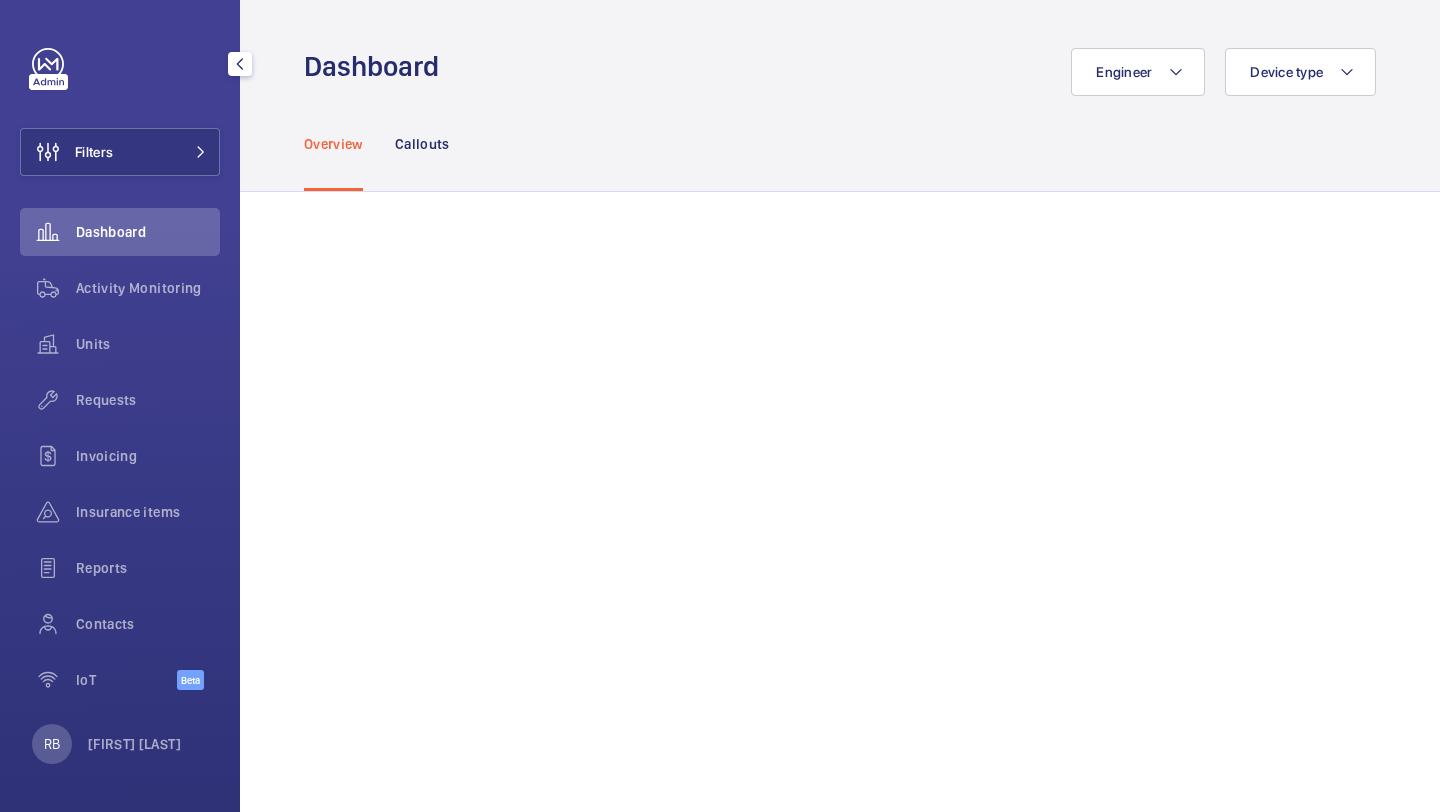 click on "Filters  Dashboard   Activity Monitoring   Units   Requests   Invoicing   Insurance items   Reports   Contacts   IoT  Beta" 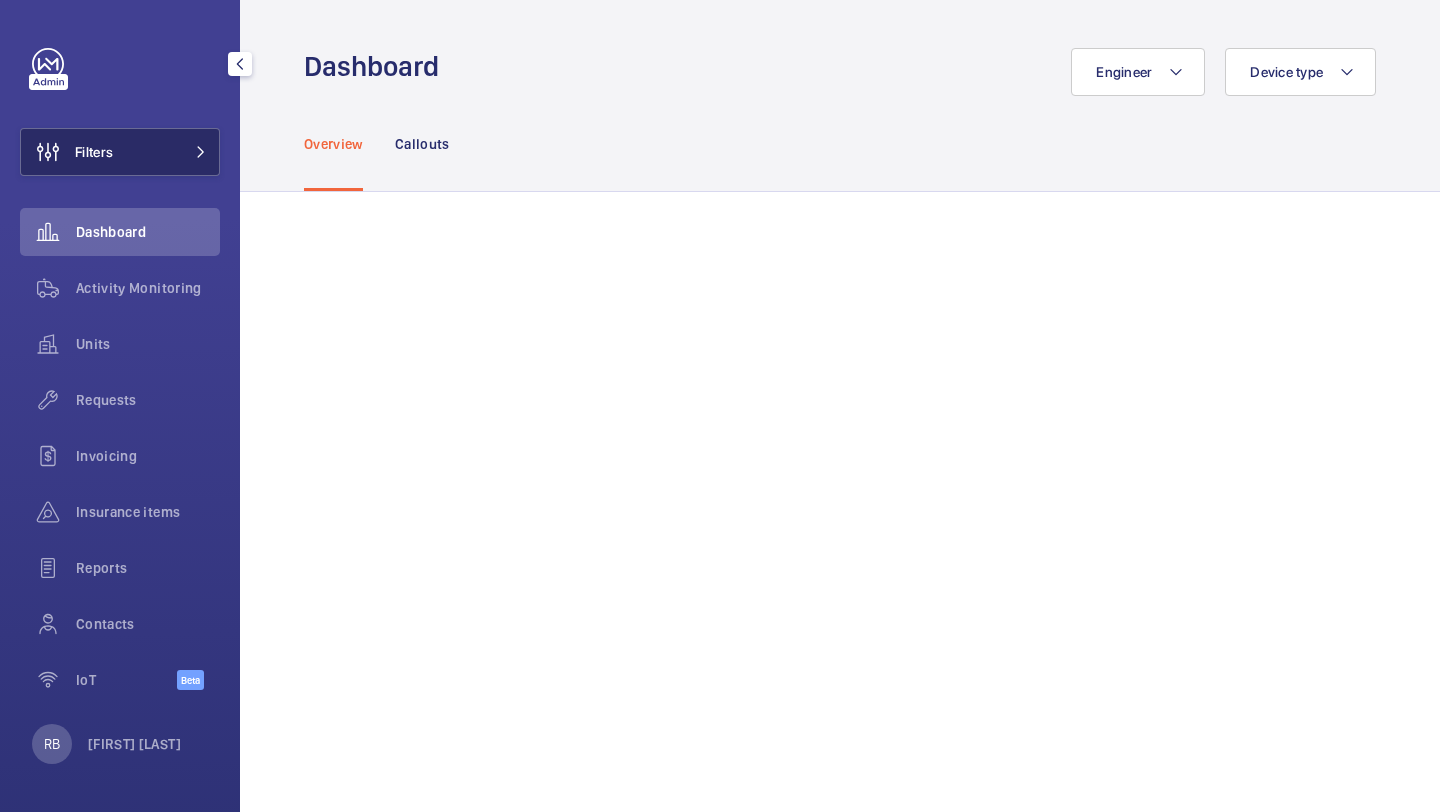 click on "Filters" 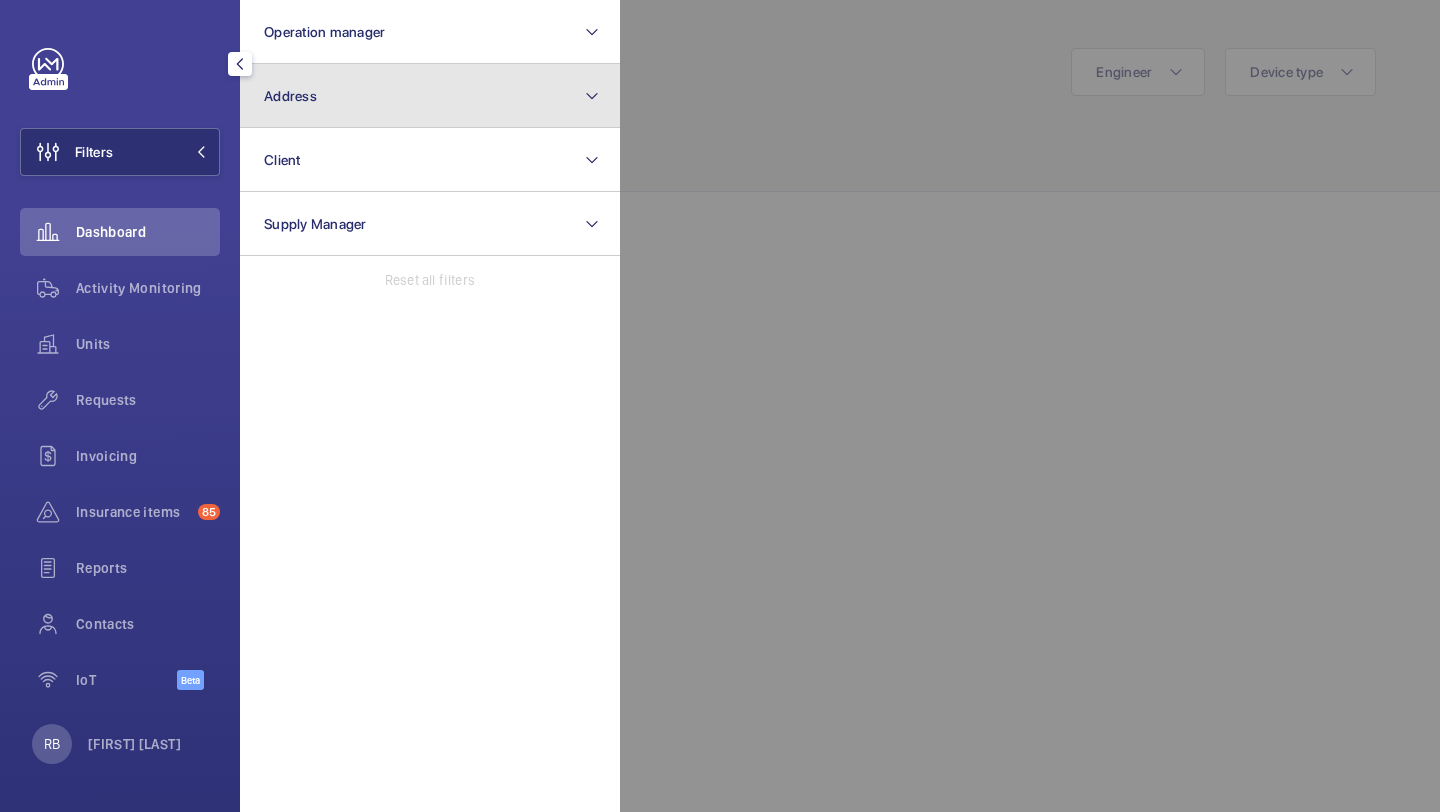 click on "Address" 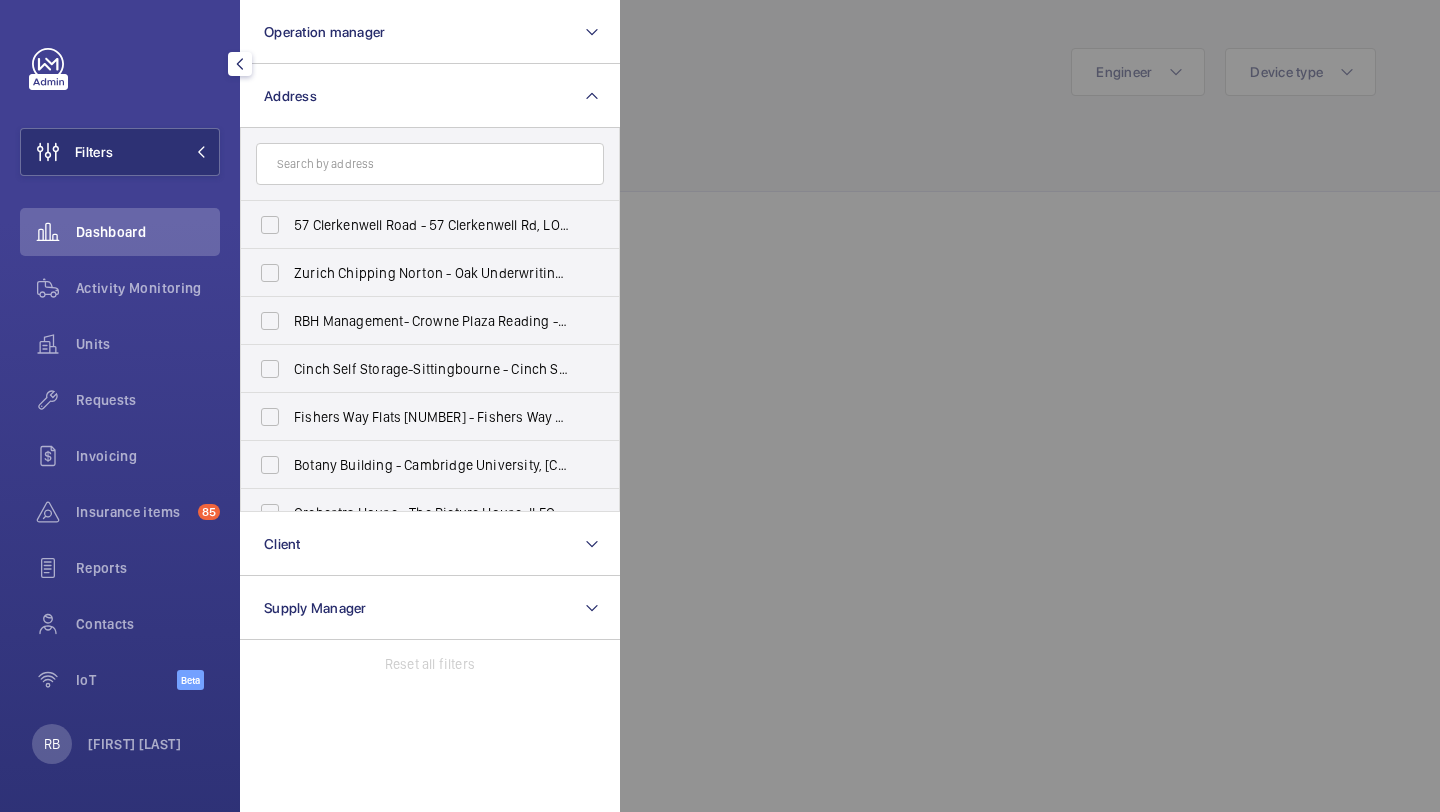 click 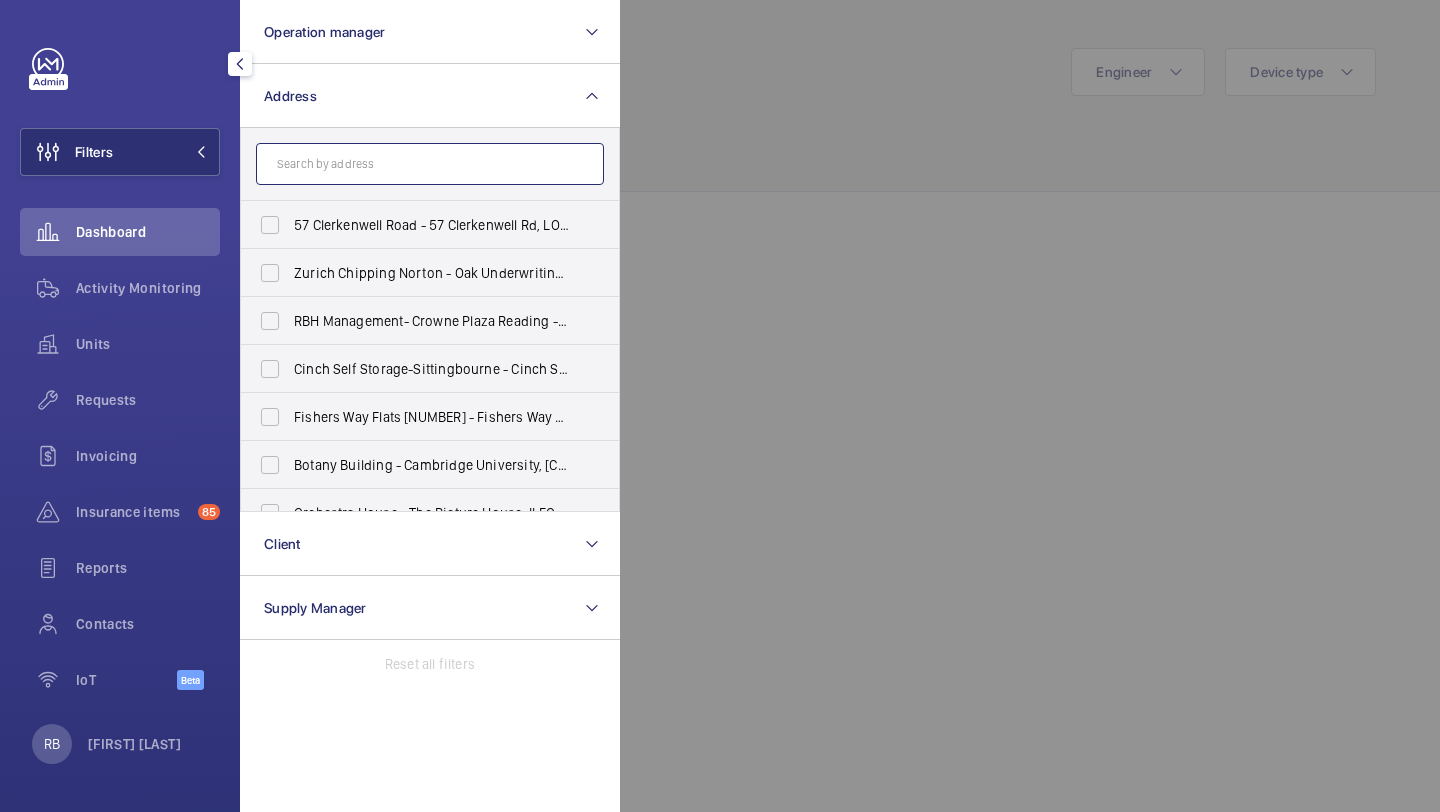 click 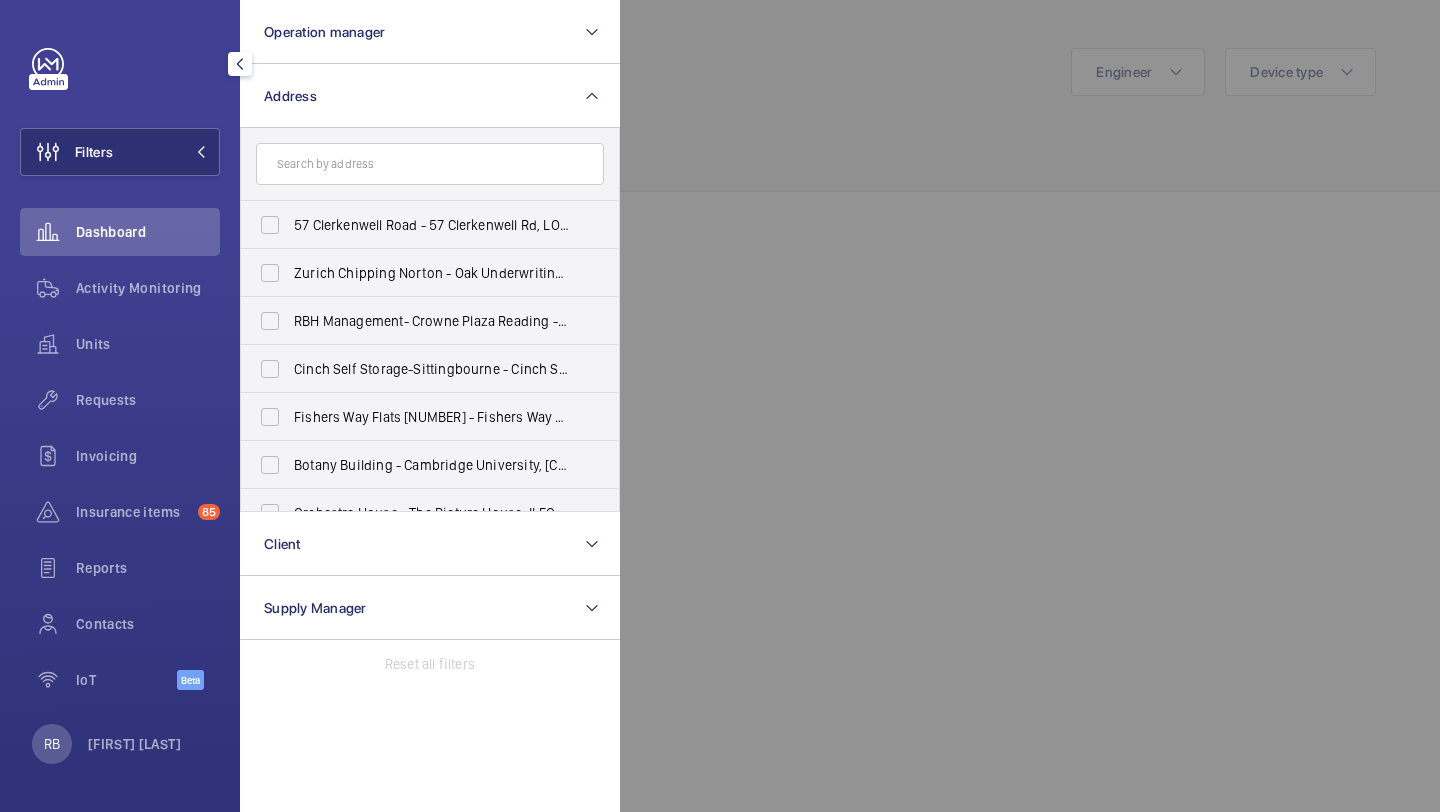 click 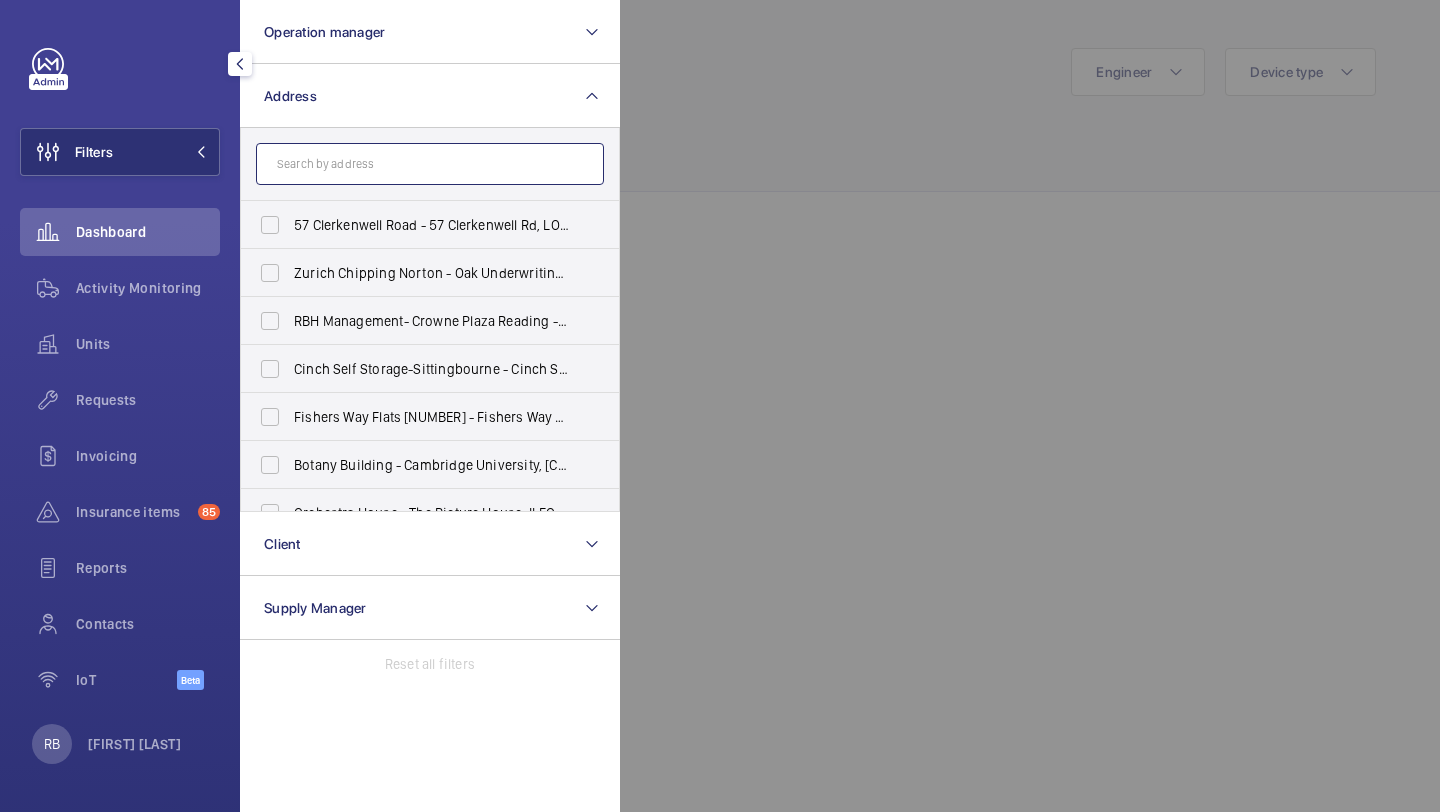 click 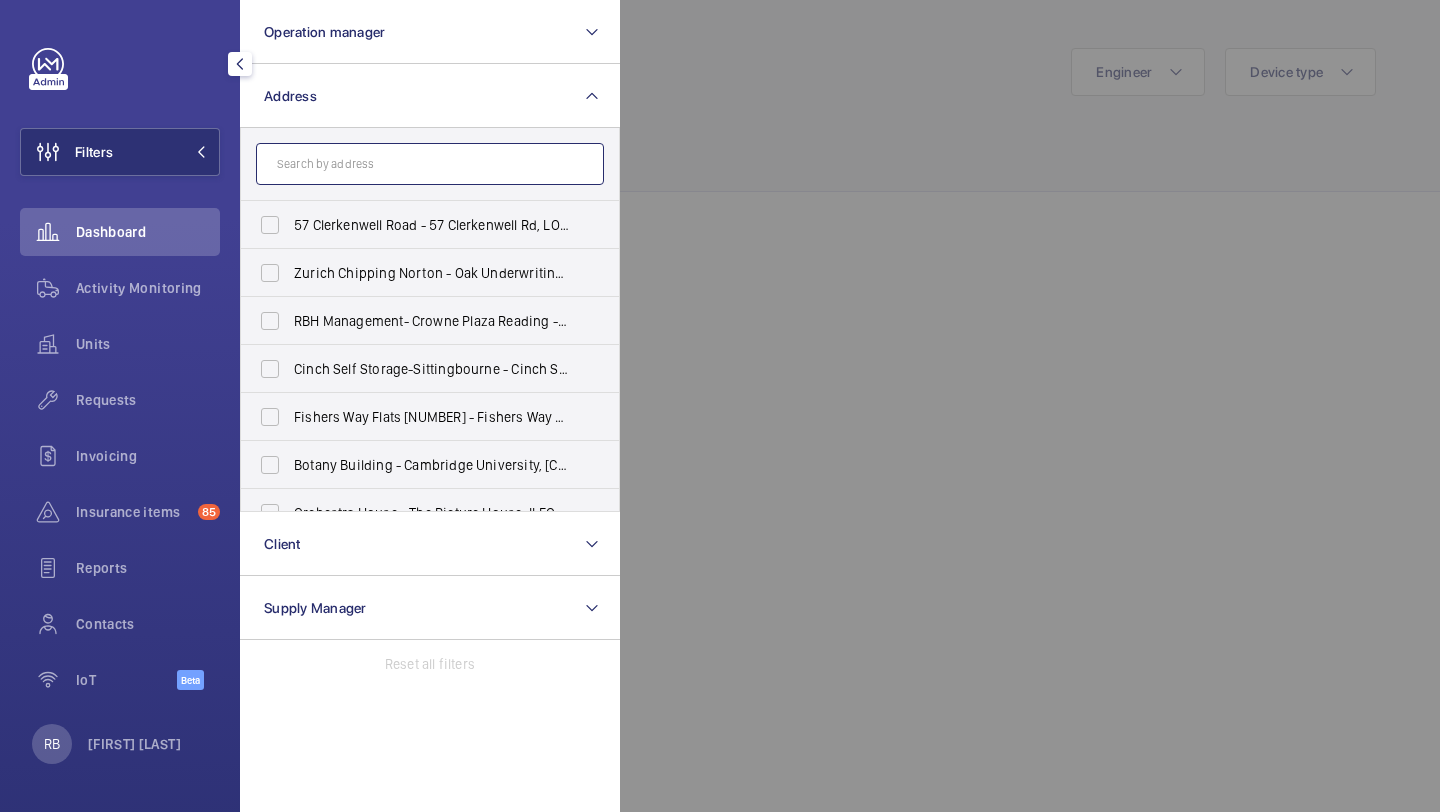 click 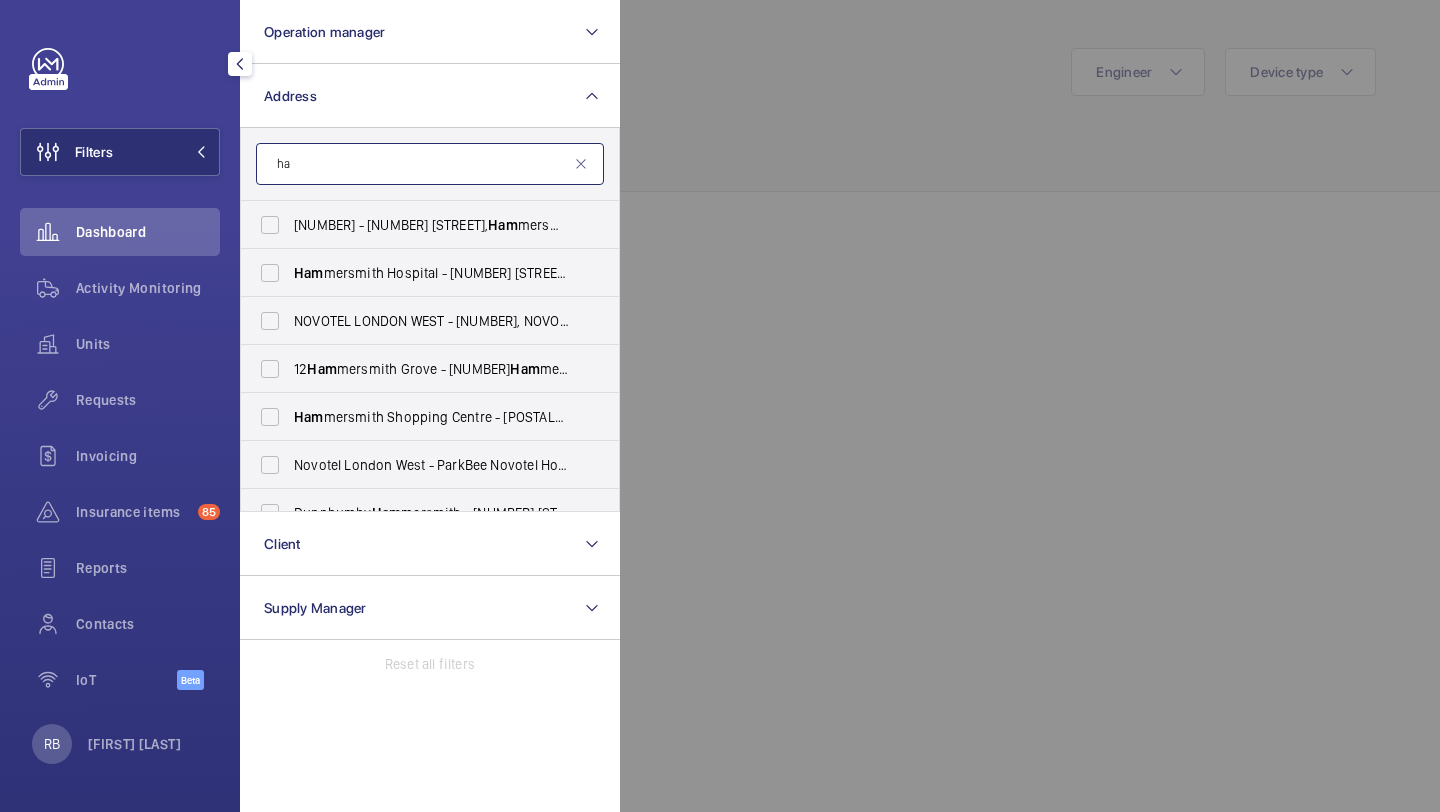 type on "h" 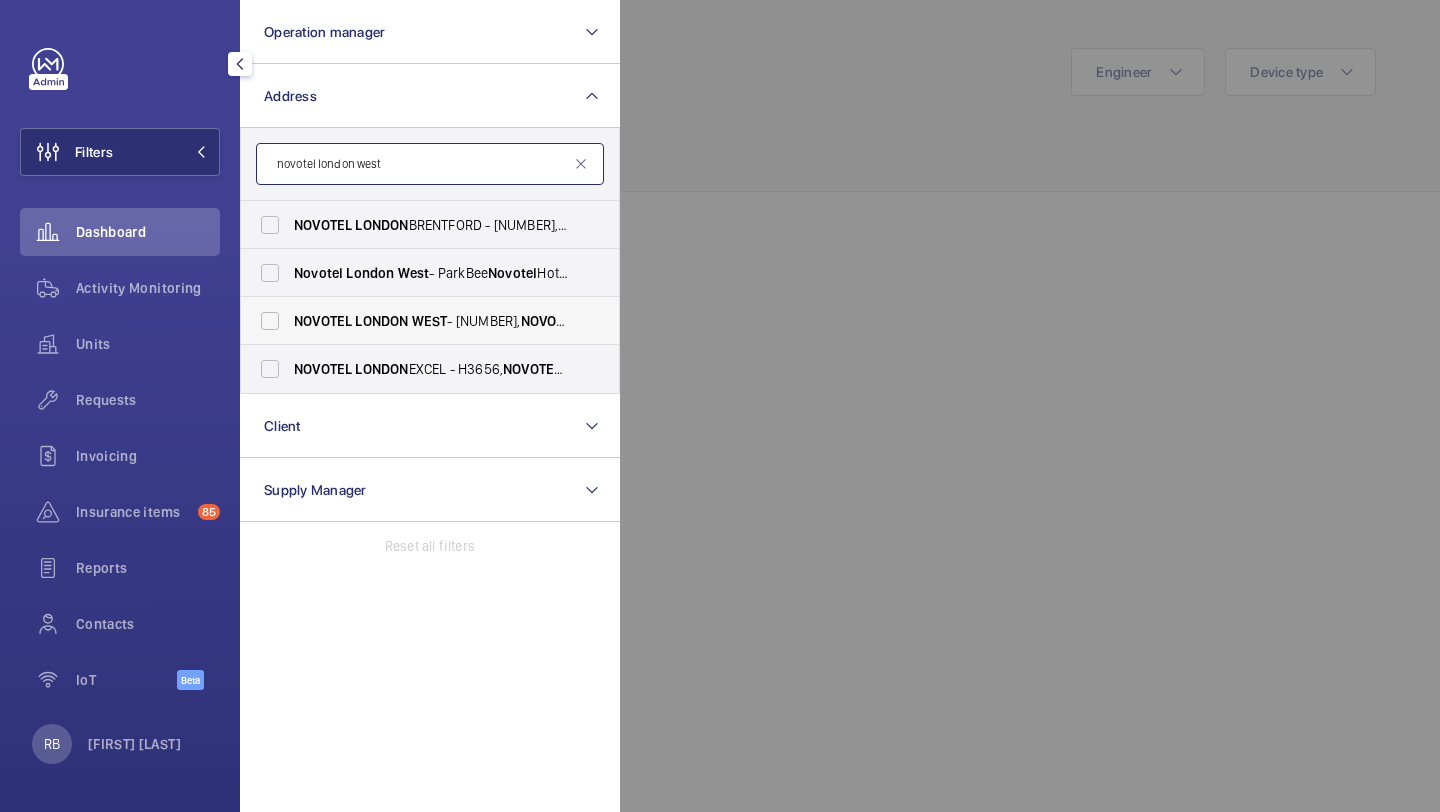 type on "novotel london west" 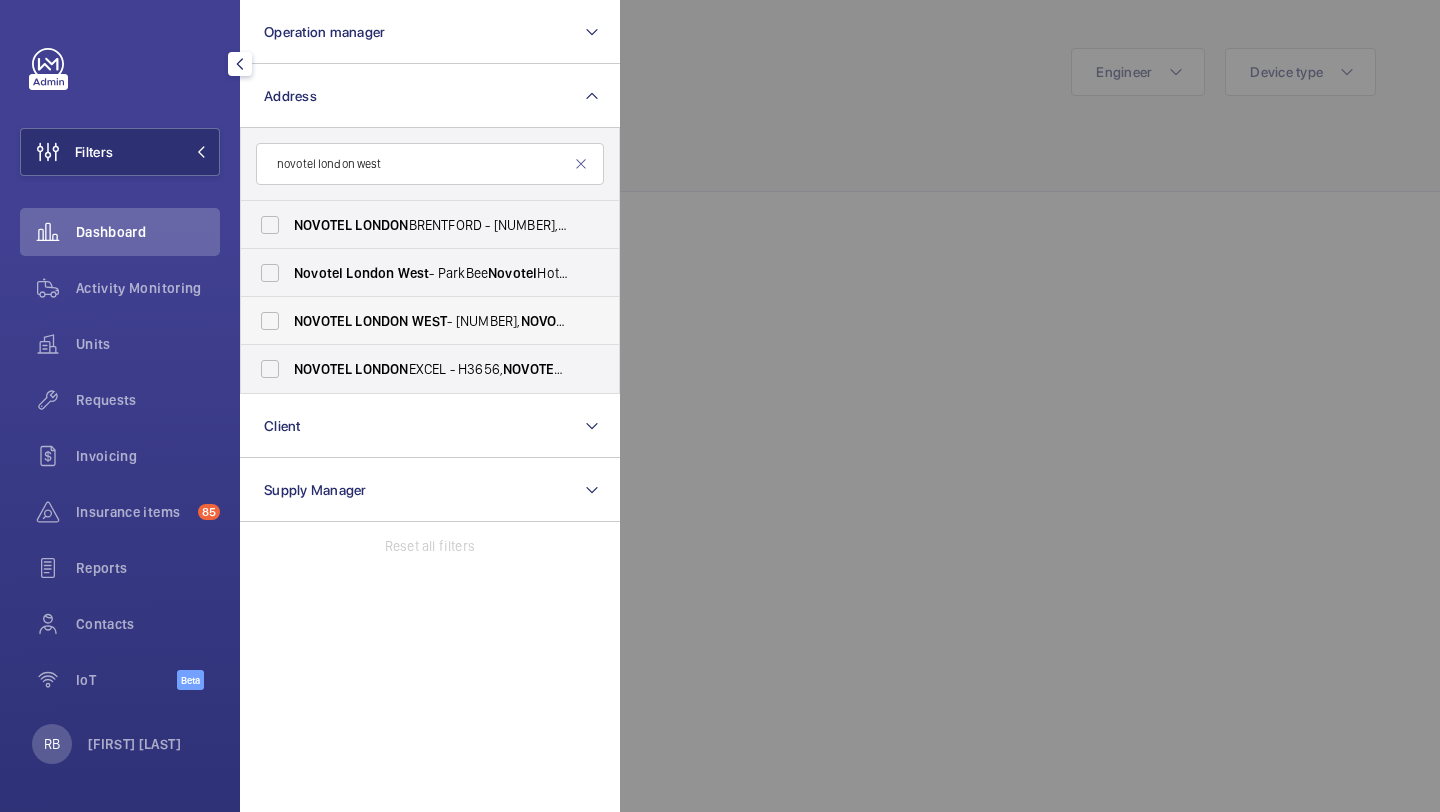 click on "NOVOTEL" at bounding box center (323, 321) 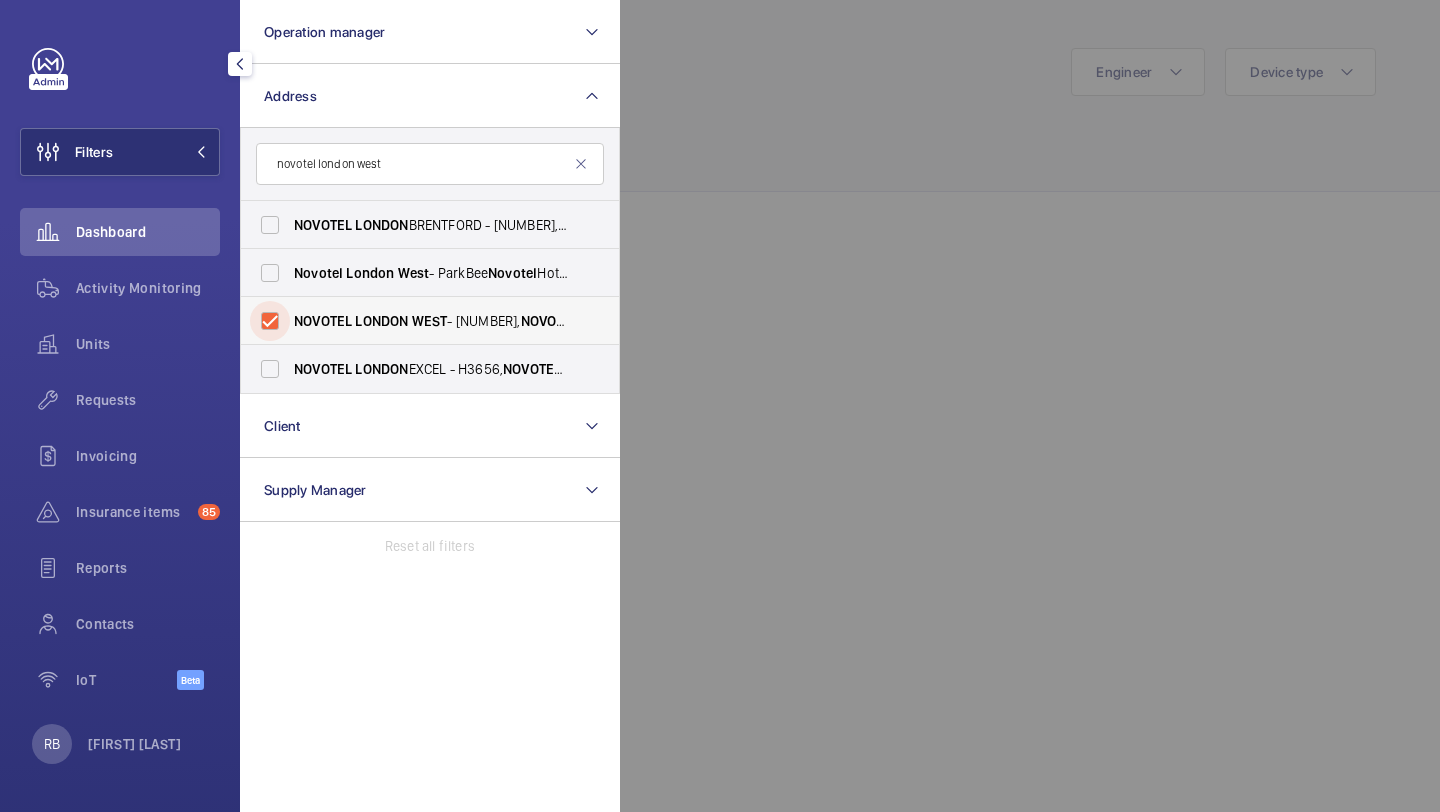 checkbox on "true" 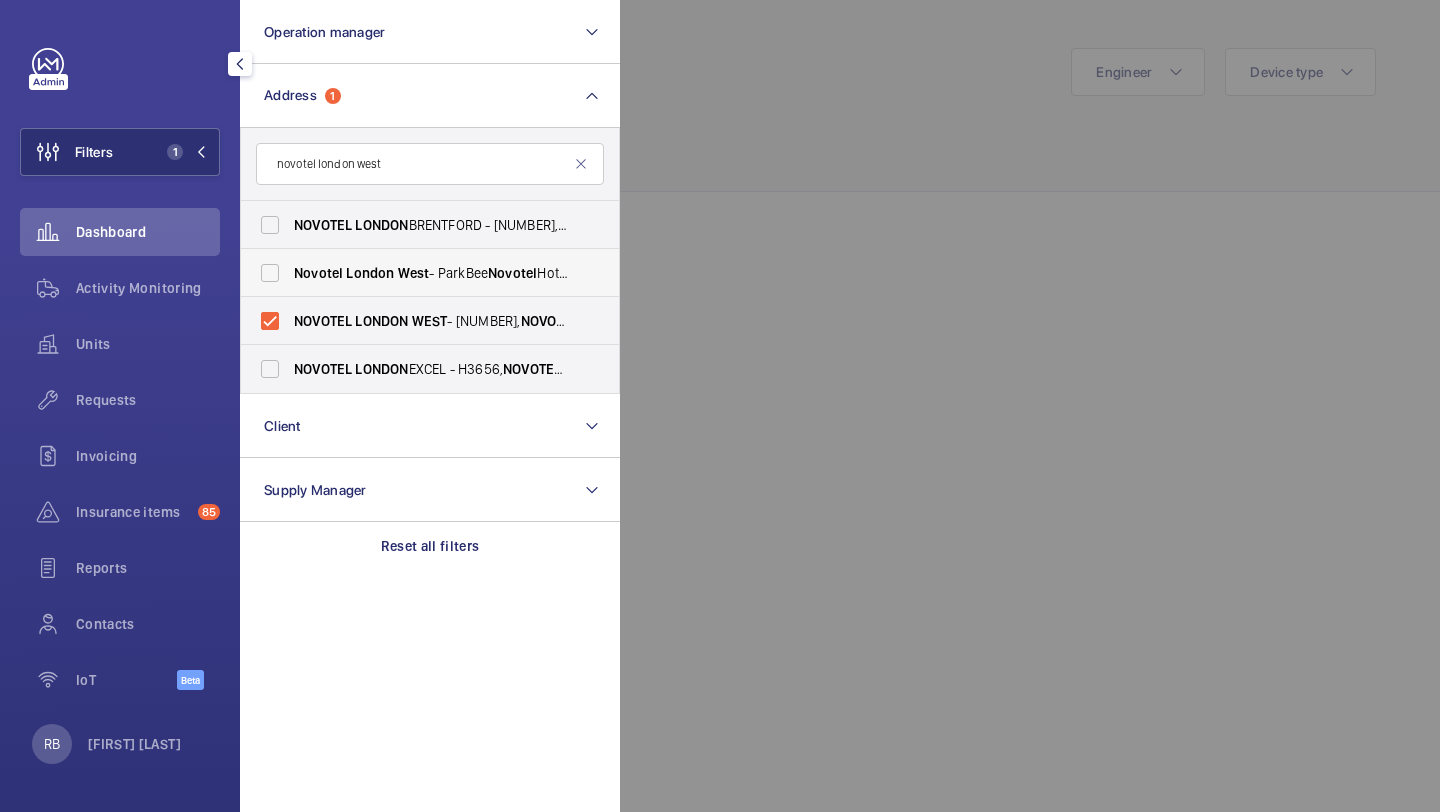 click on "Novotel London West - ParkBee Novotel Hotel London West - Hammersmith, LONDON [POSTAL_CODE]" at bounding box center (415, 273) 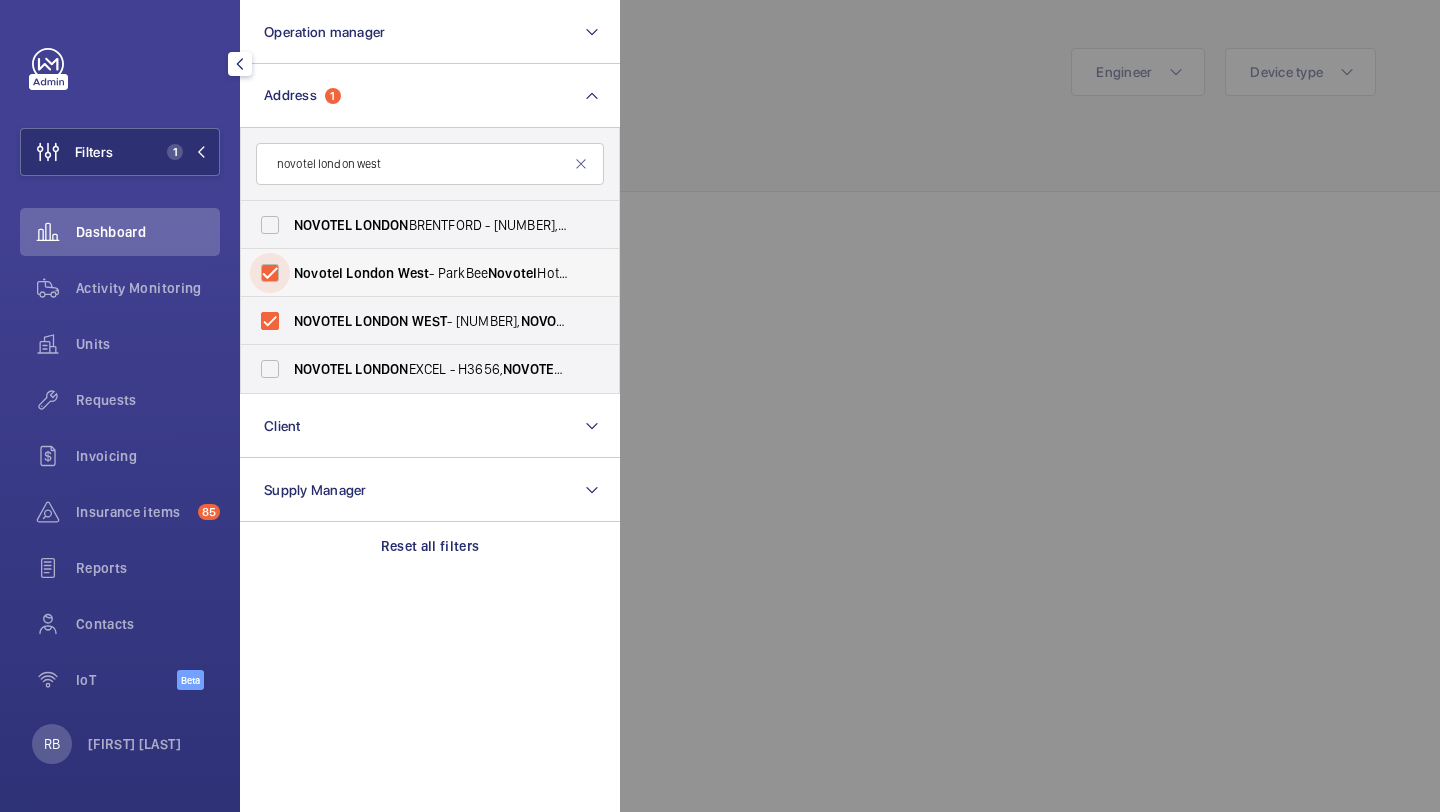 checkbox on "true" 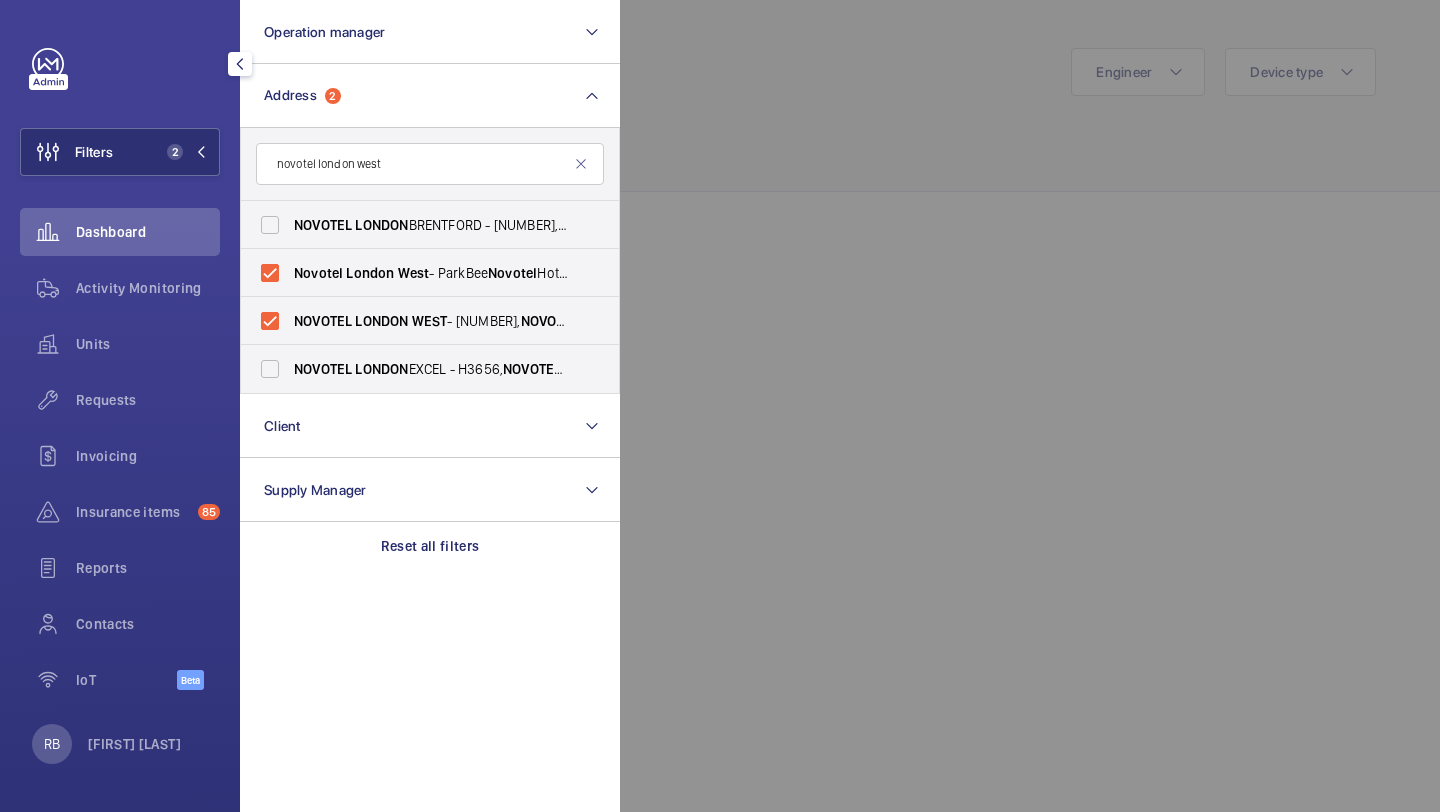 click 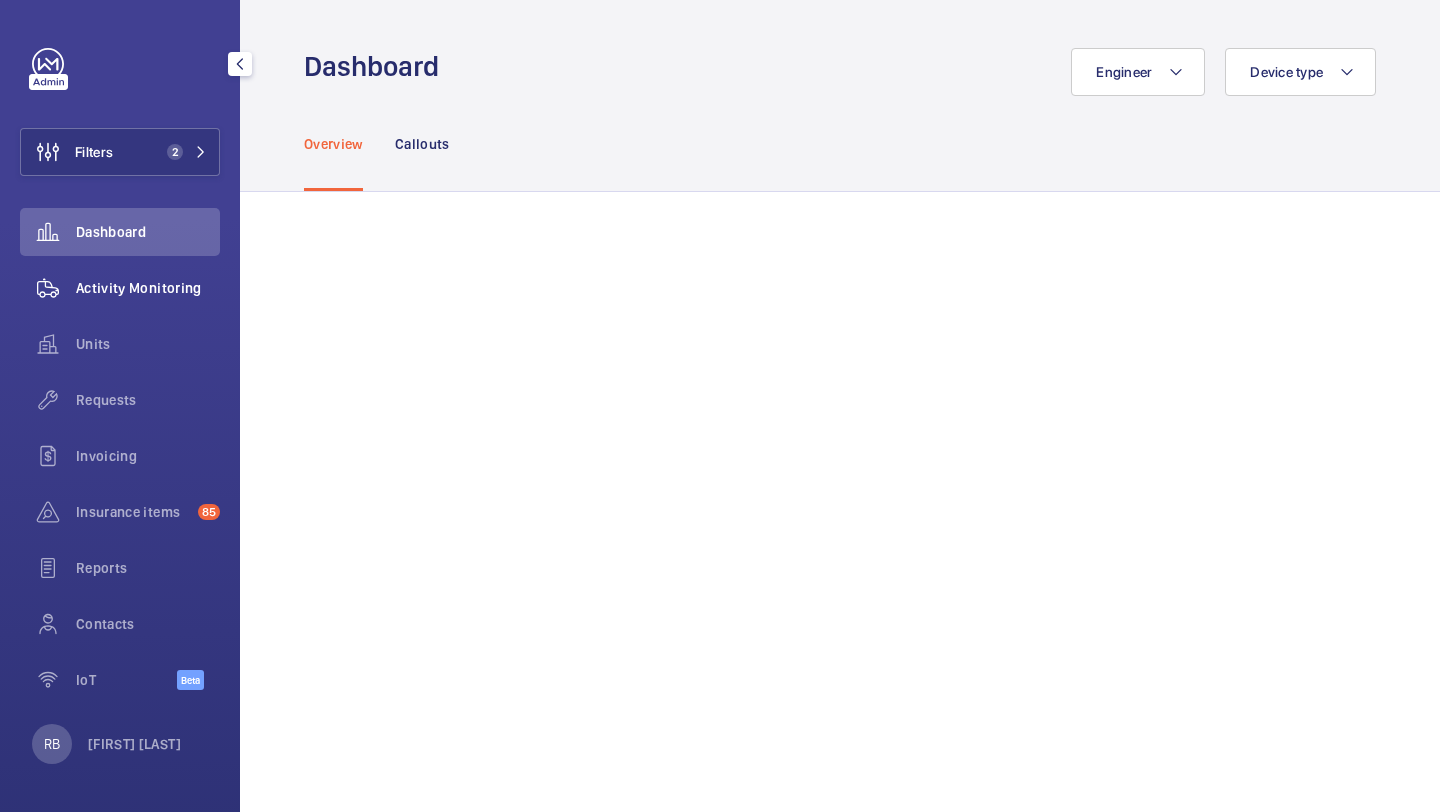 click on "Activity Monitoring" 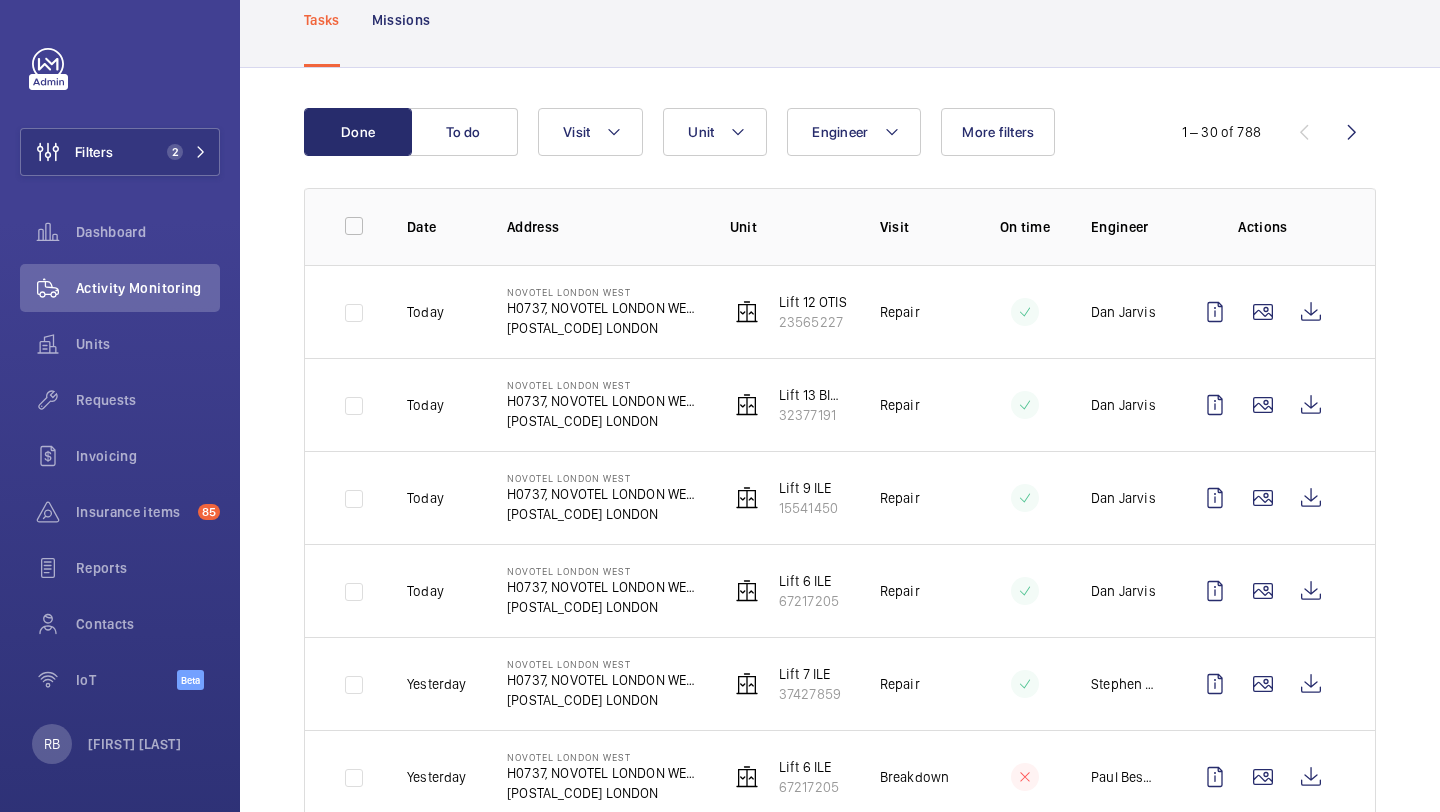 scroll, scrollTop: 151, scrollLeft: 0, axis: vertical 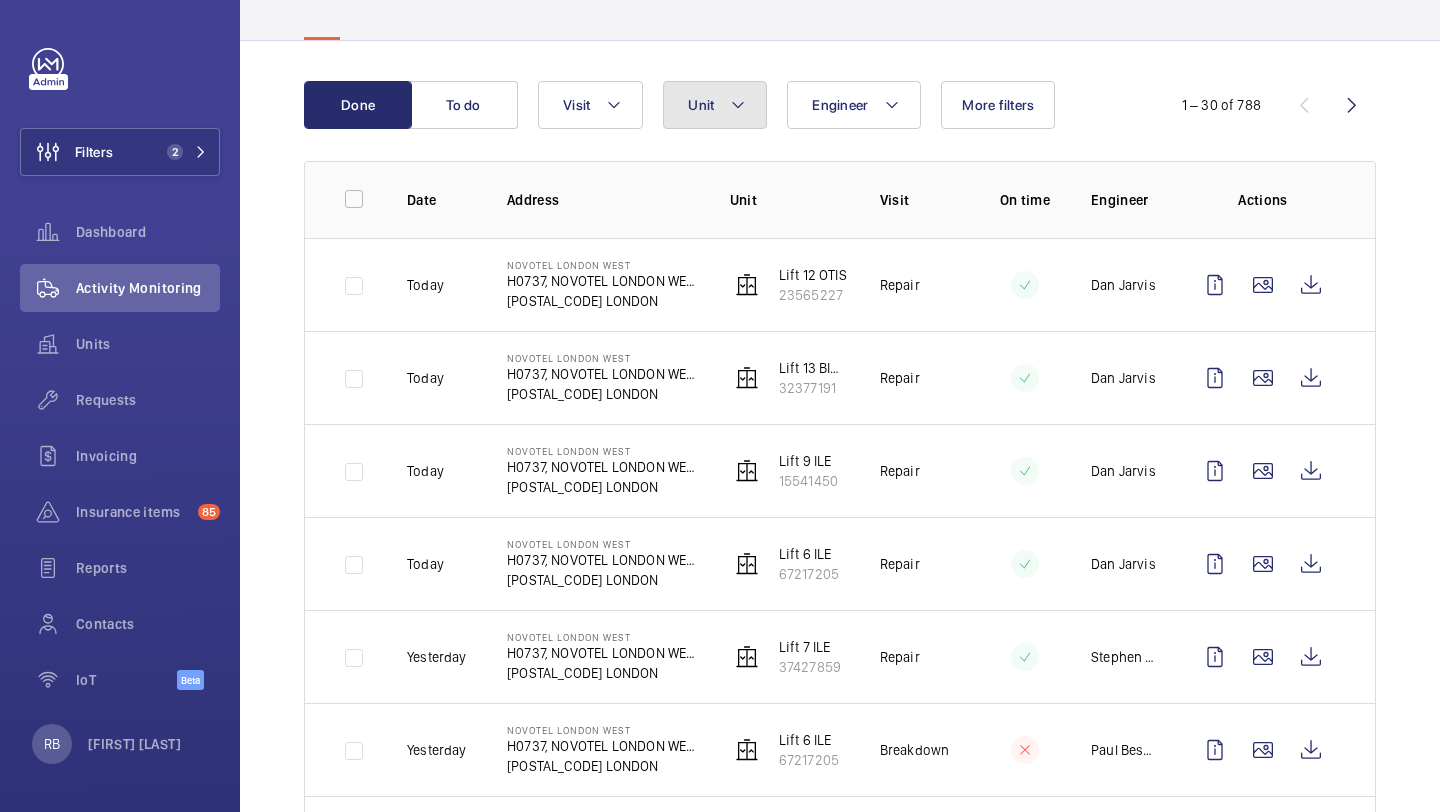 click on "Unit" 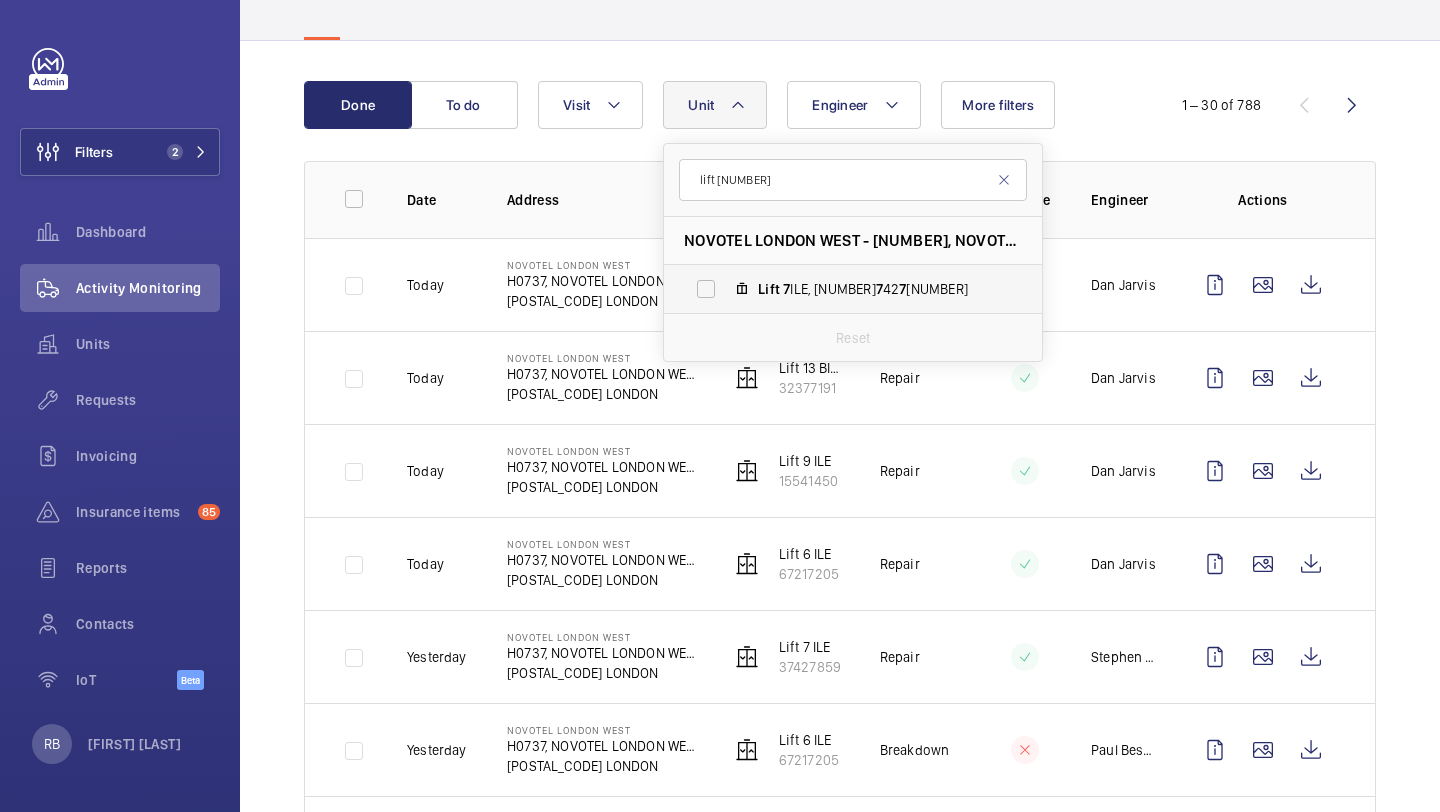 type on "lift [NUMBER]" 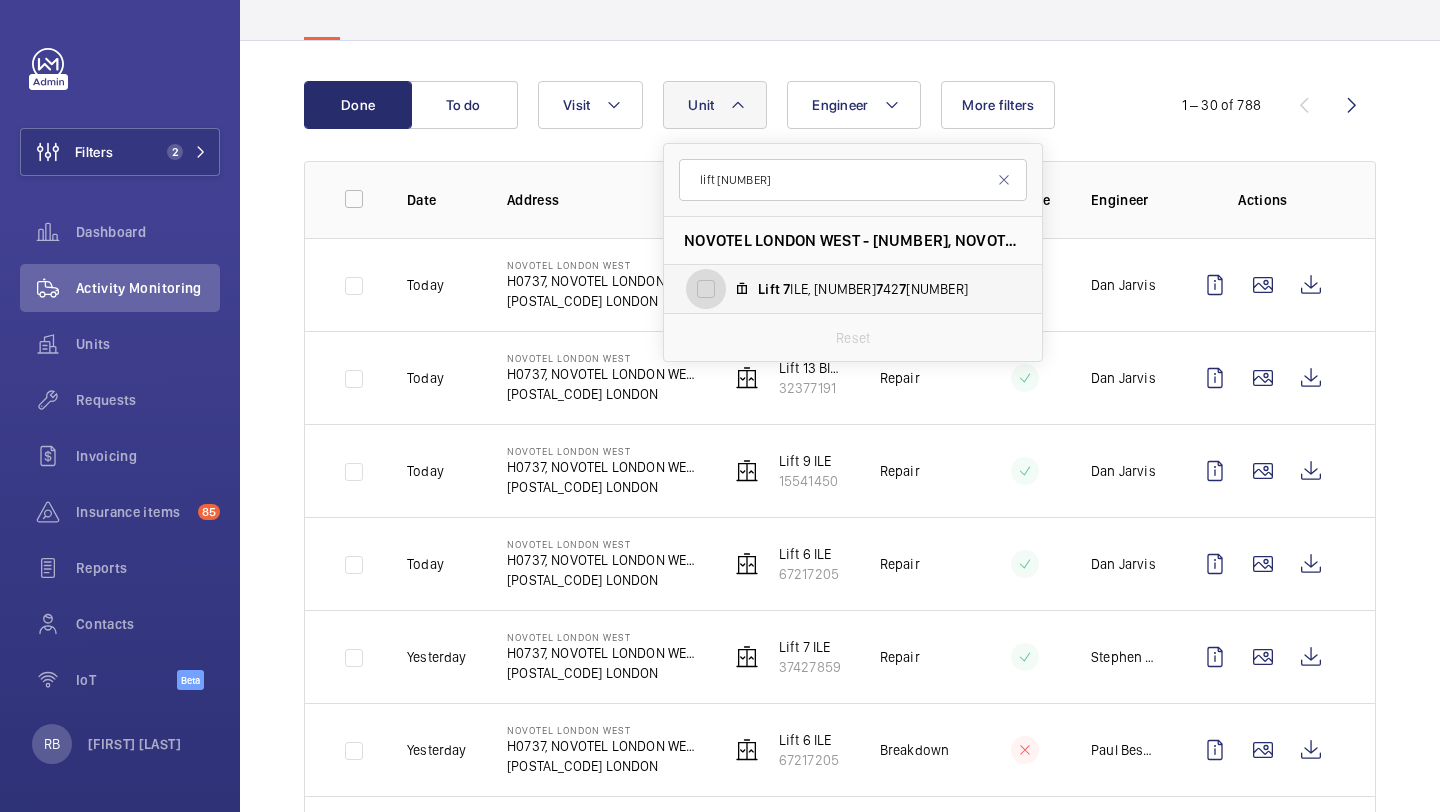 click on "Lift [NUMBER] ILE, [NUMBER] [NUMBER] [NUMBER] [NUMBER]" at bounding box center [706, 289] 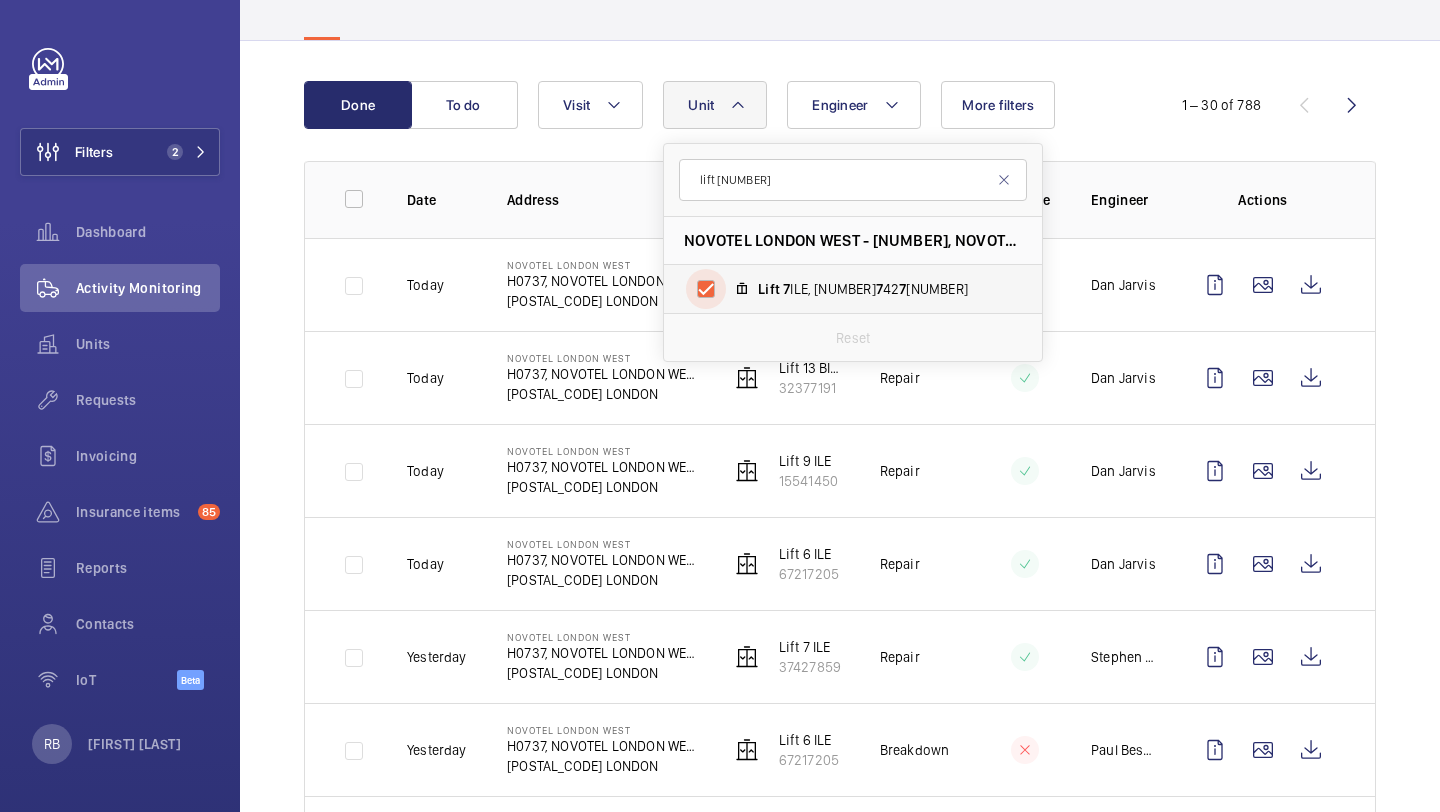 checkbox on "true" 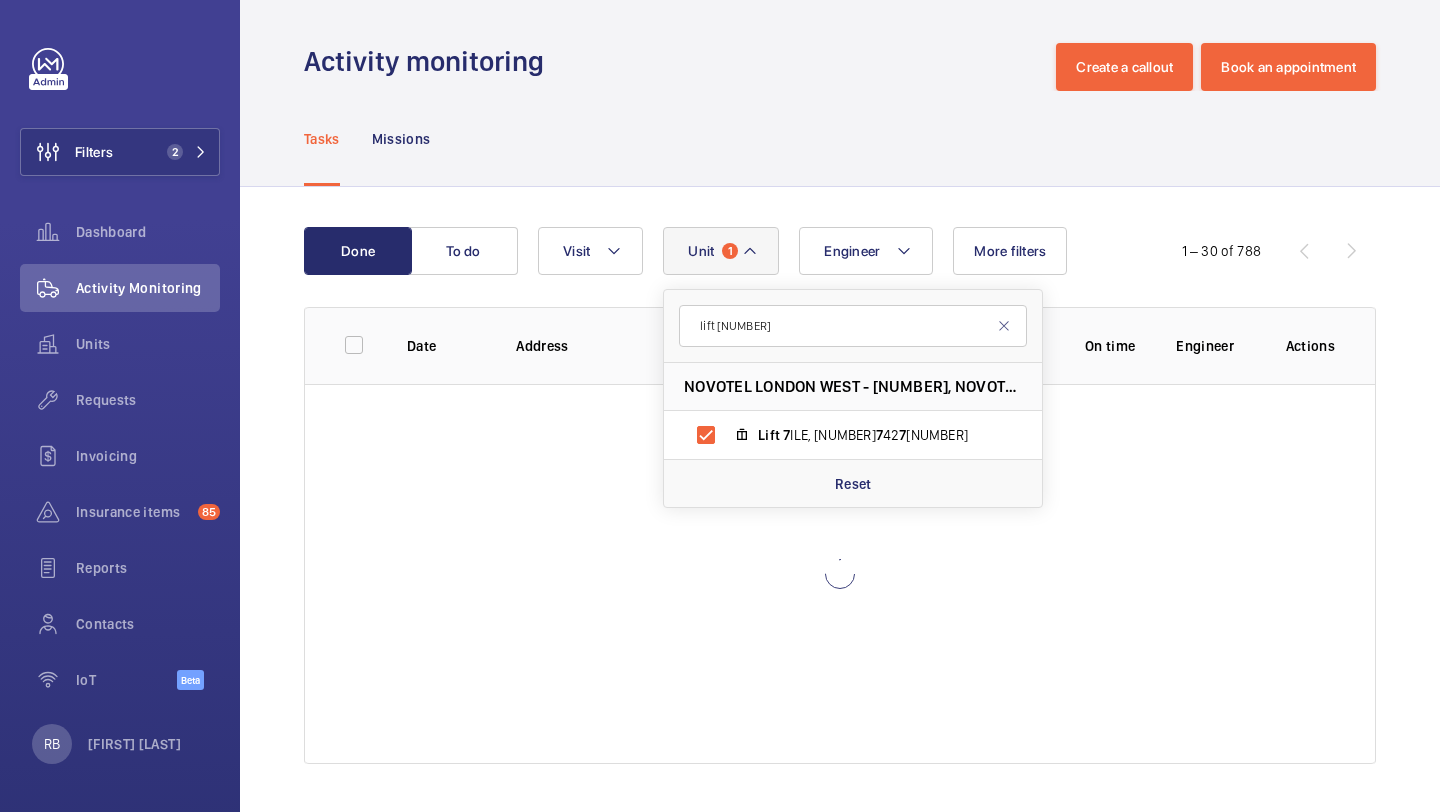 click on "Done To do Engineer Unit [NUMBER] lift [DATE] NOVOTEL LONDON WEST - [NUMBER], NOVOTEL LONDON WEST, [NUMBER] [STREET], Hammersmith International Centre, [POSTAL_CODE] LONDON Lift [NUMBER] ILE, [NUMBER] [NUMBER] [NUMBER] [NUMBER] Reset Visit More filters 1 – 30 of 788 Date Address Unit Visit On time Engineer Actions" 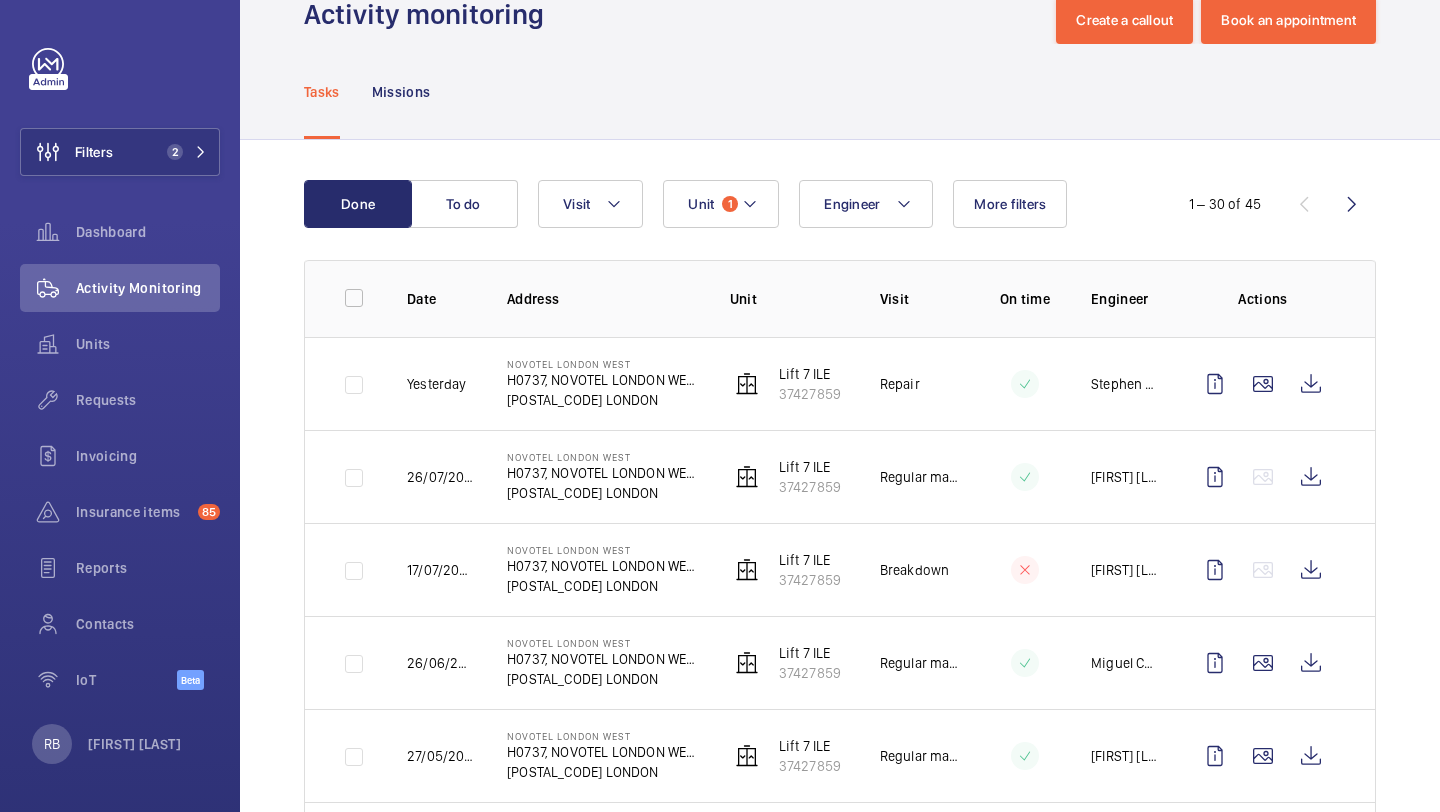 scroll, scrollTop: 0, scrollLeft: 0, axis: both 